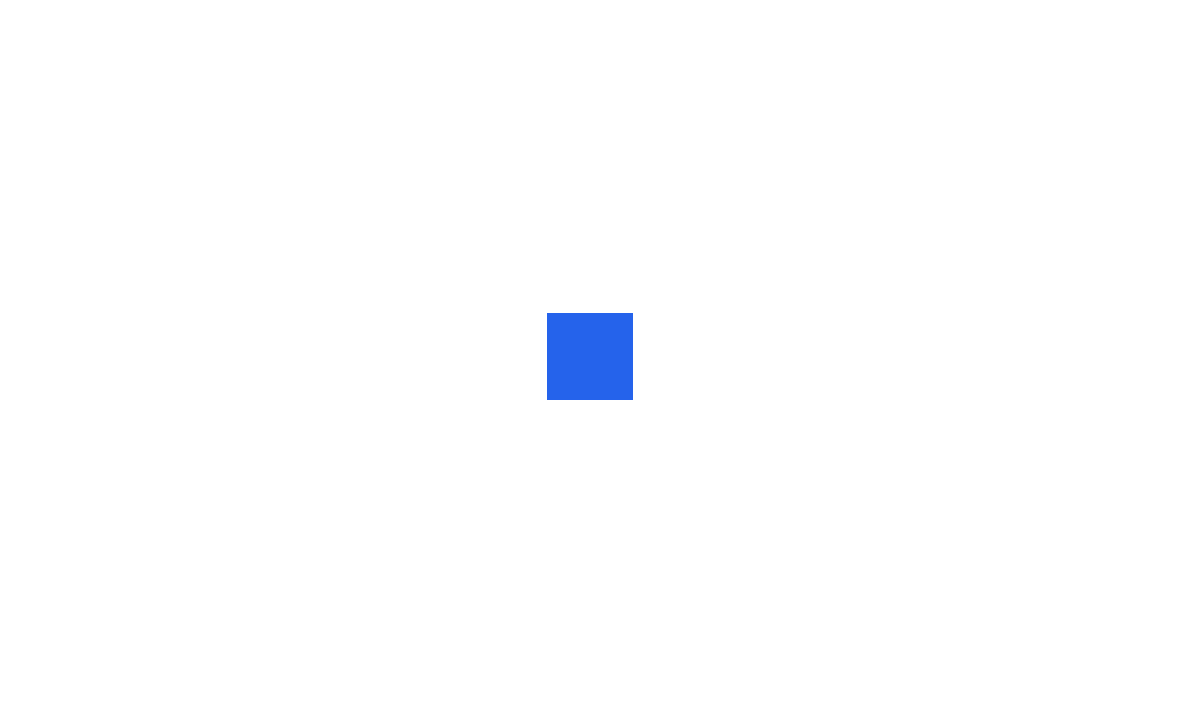 scroll, scrollTop: 0, scrollLeft: 0, axis: both 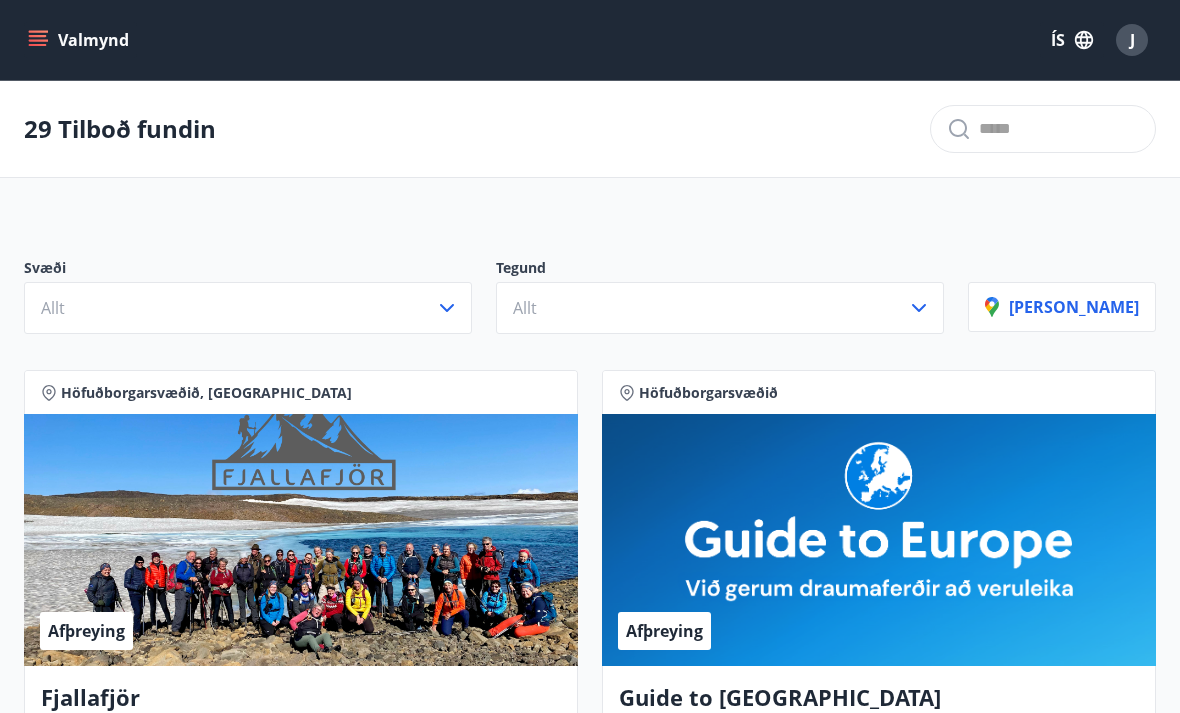click 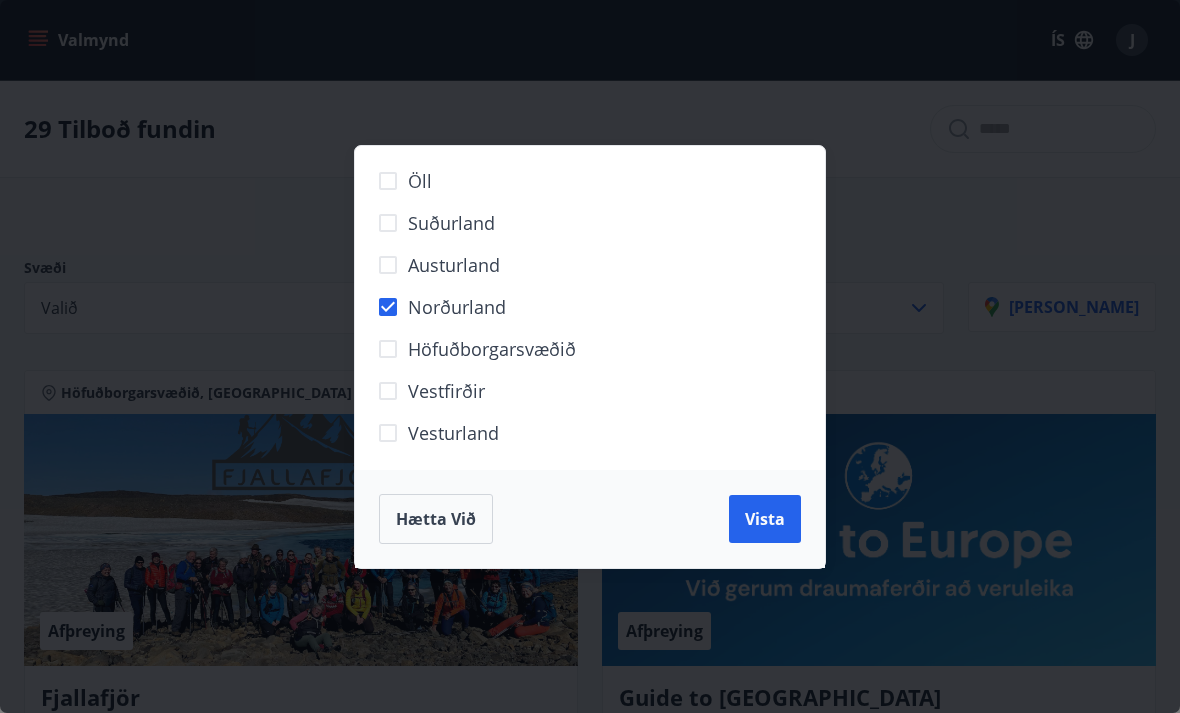 click on "Vista" at bounding box center (765, 519) 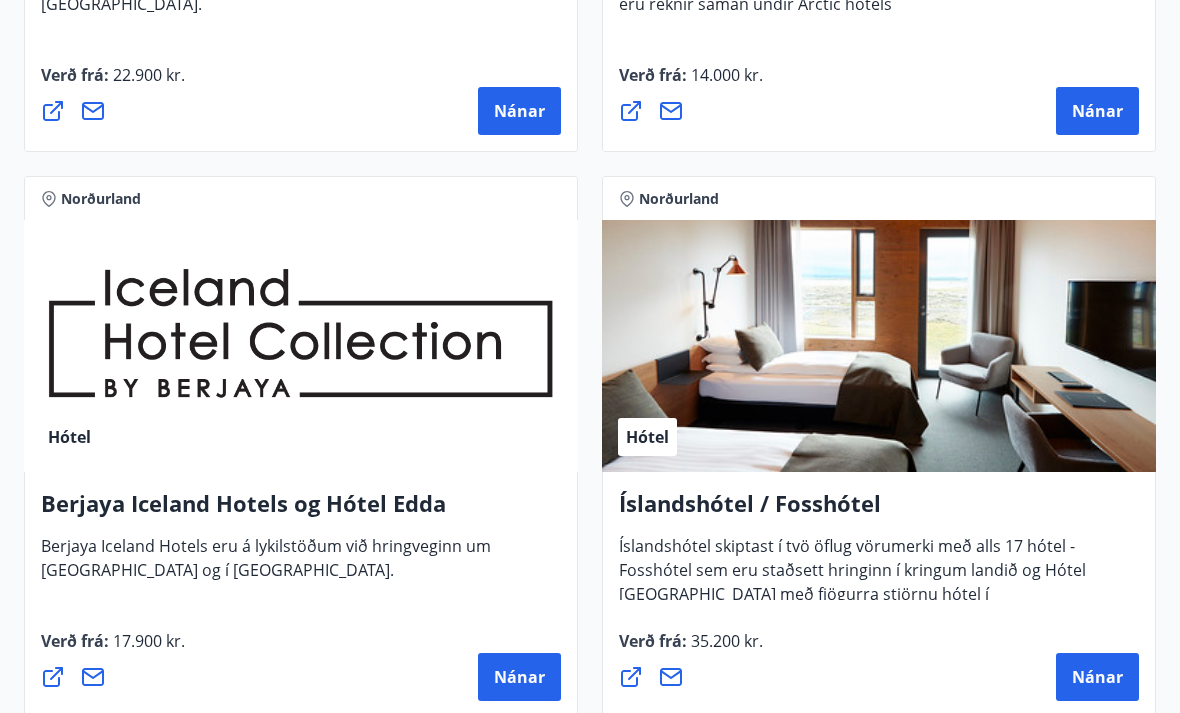 scroll, scrollTop: 1427, scrollLeft: 0, axis: vertical 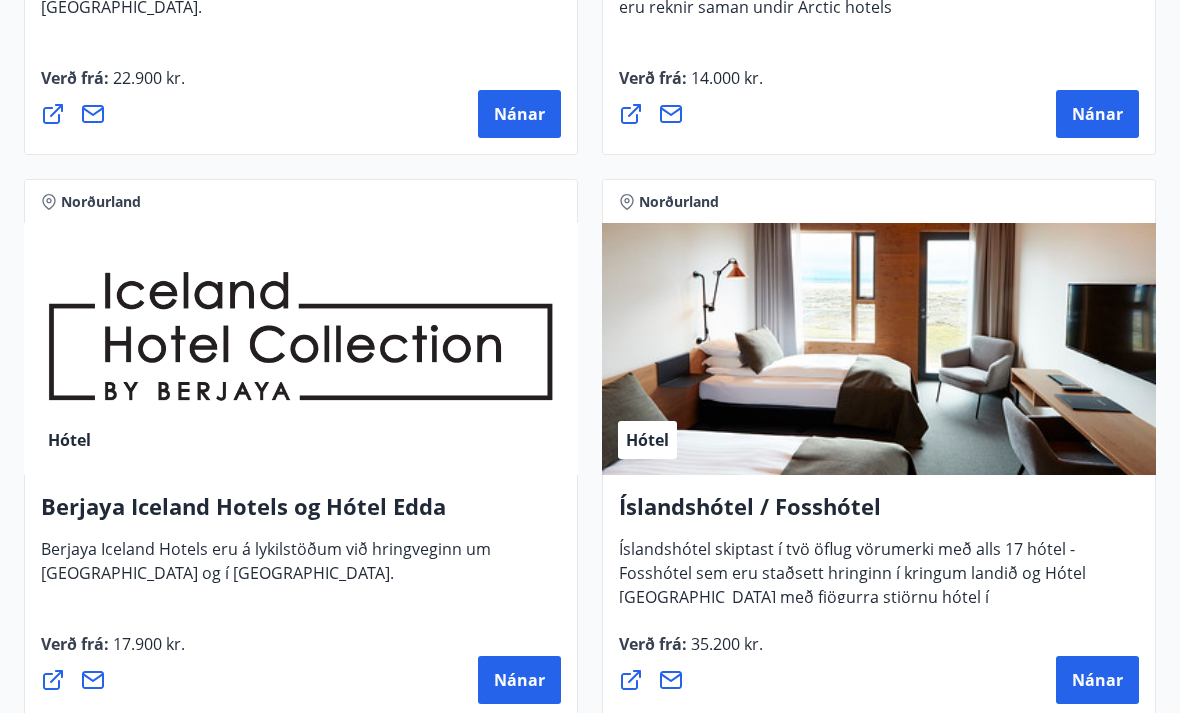 click on "Nánar" at bounding box center (519, 680) 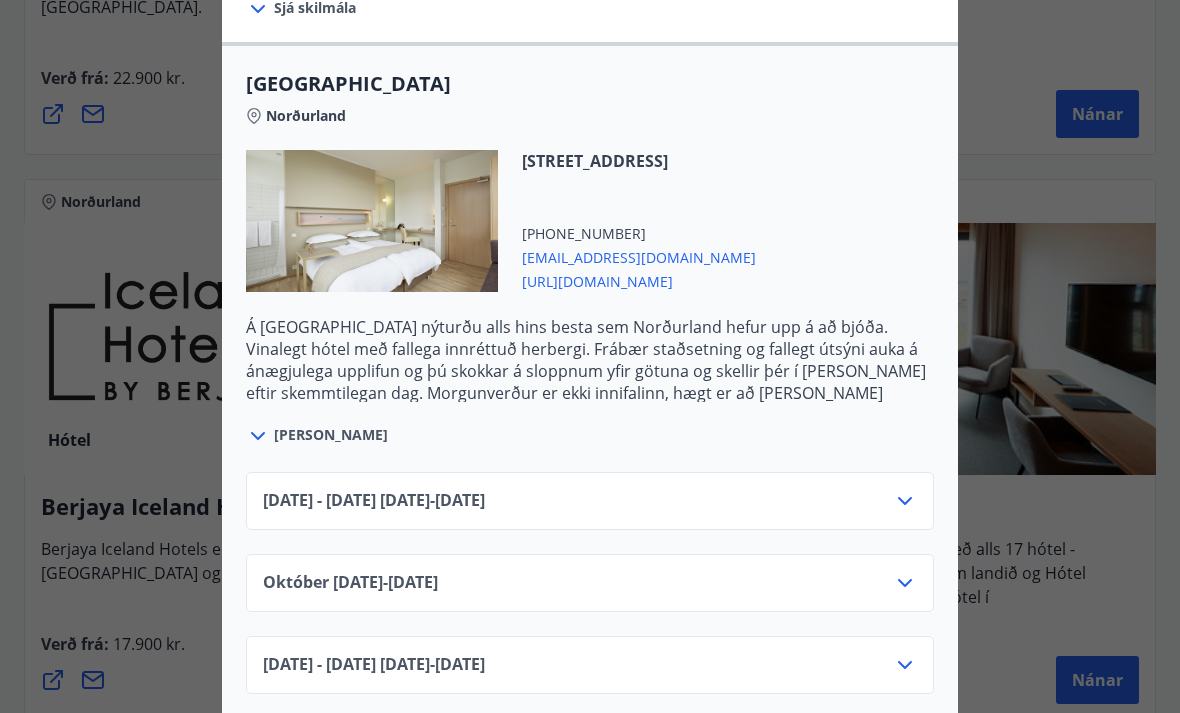 scroll, scrollTop: 507, scrollLeft: 0, axis: vertical 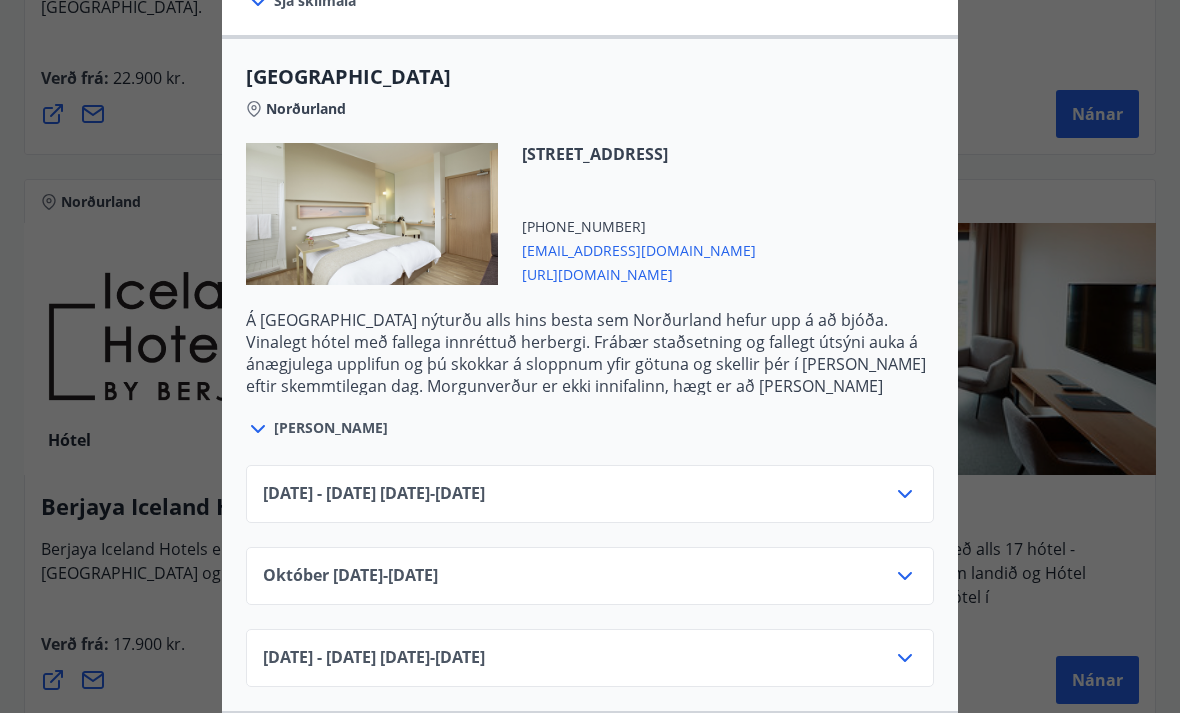 click 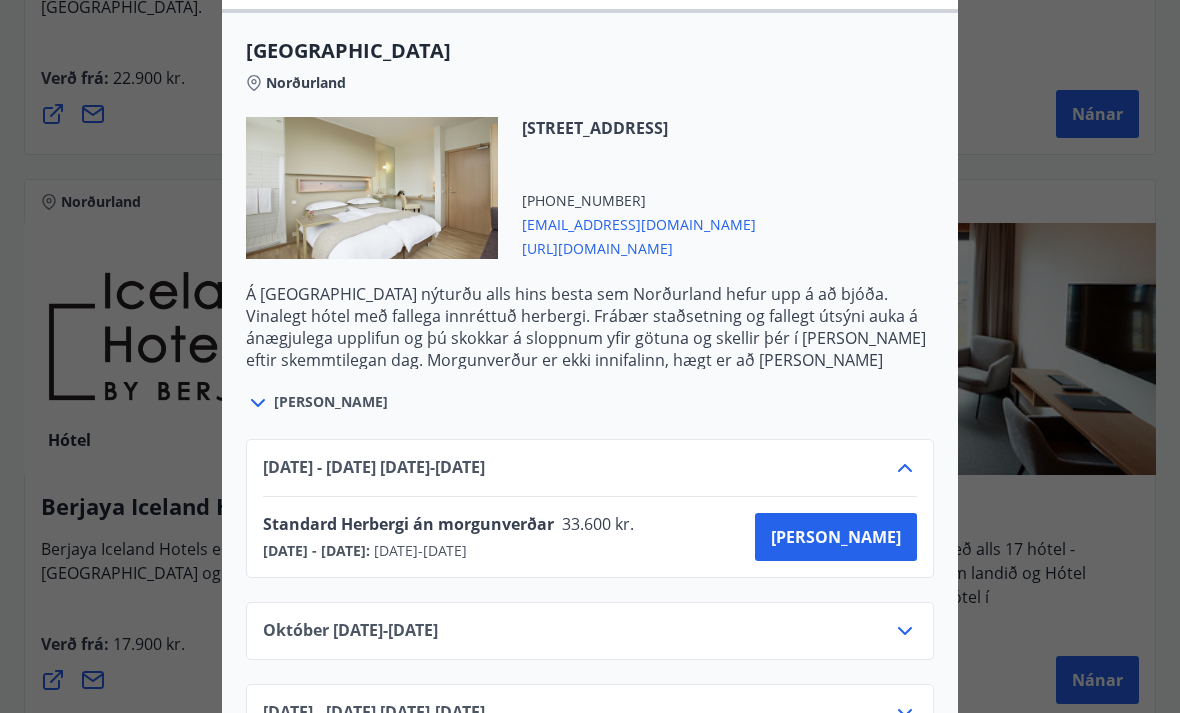 scroll, scrollTop: 536, scrollLeft: 0, axis: vertical 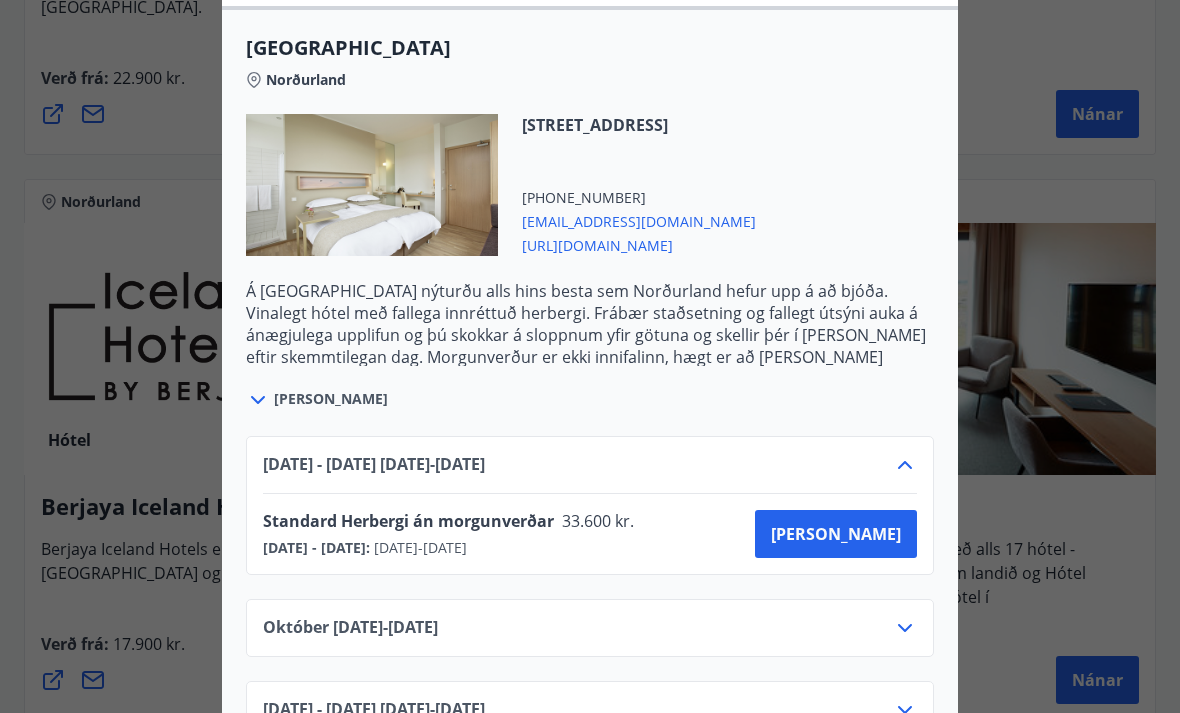 click 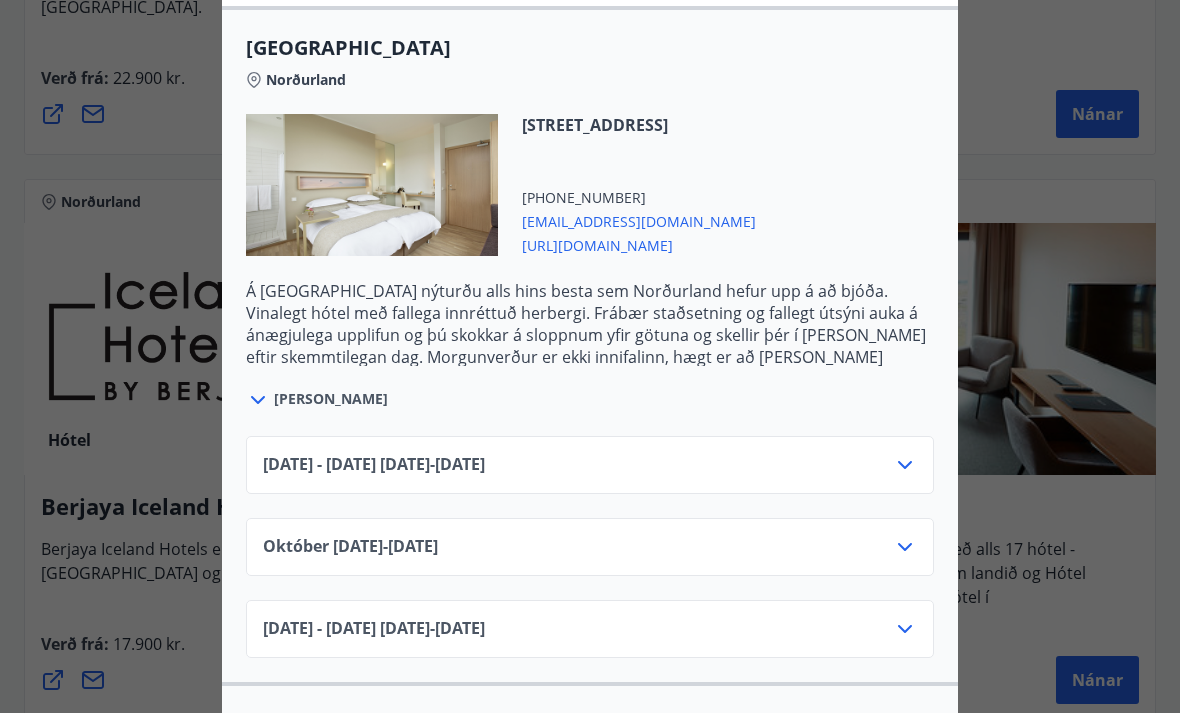 click on "Júní 2025 - September 2025   01.06.25  -  30.09.25" at bounding box center (374, 465) 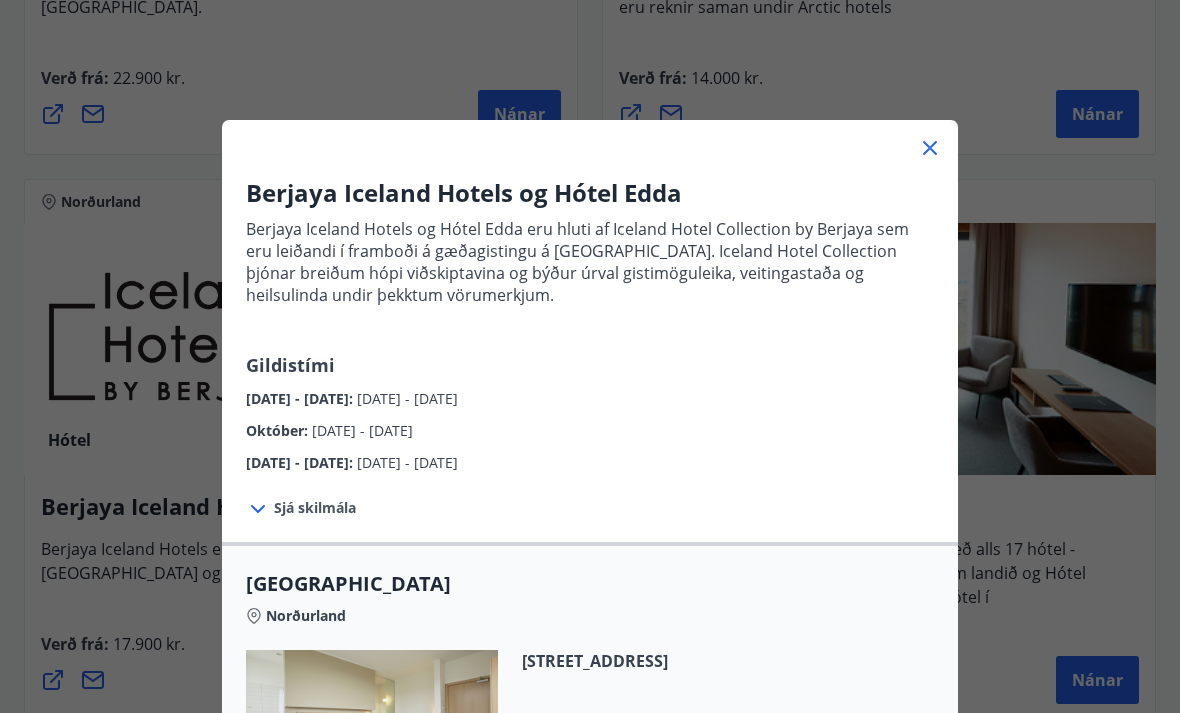 scroll, scrollTop: 0, scrollLeft: 0, axis: both 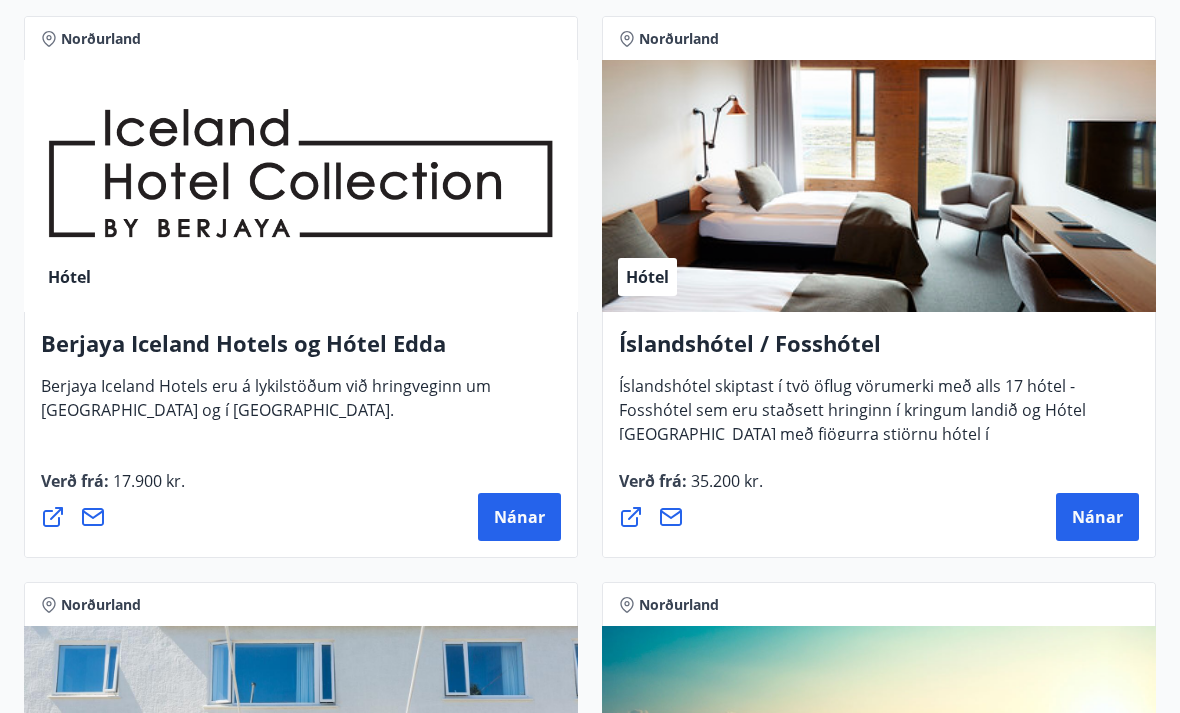 click on "Nánar" at bounding box center (519, 517) 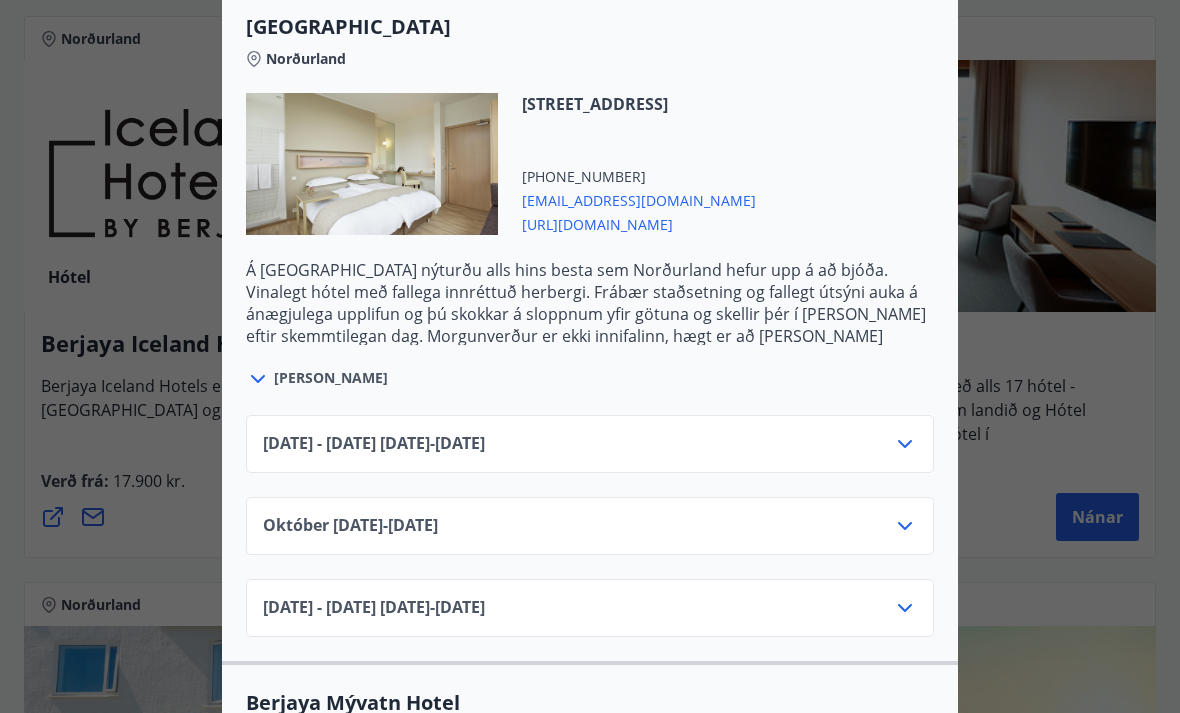 scroll, scrollTop: 556, scrollLeft: 0, axis: vertical 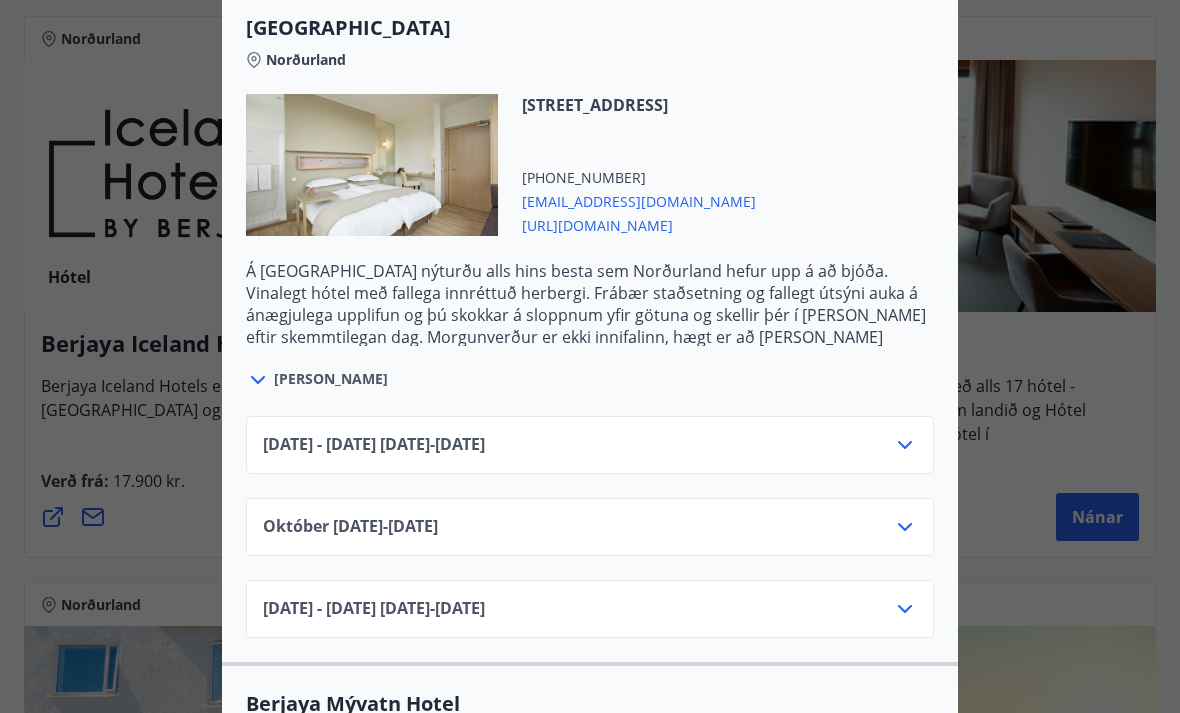 click 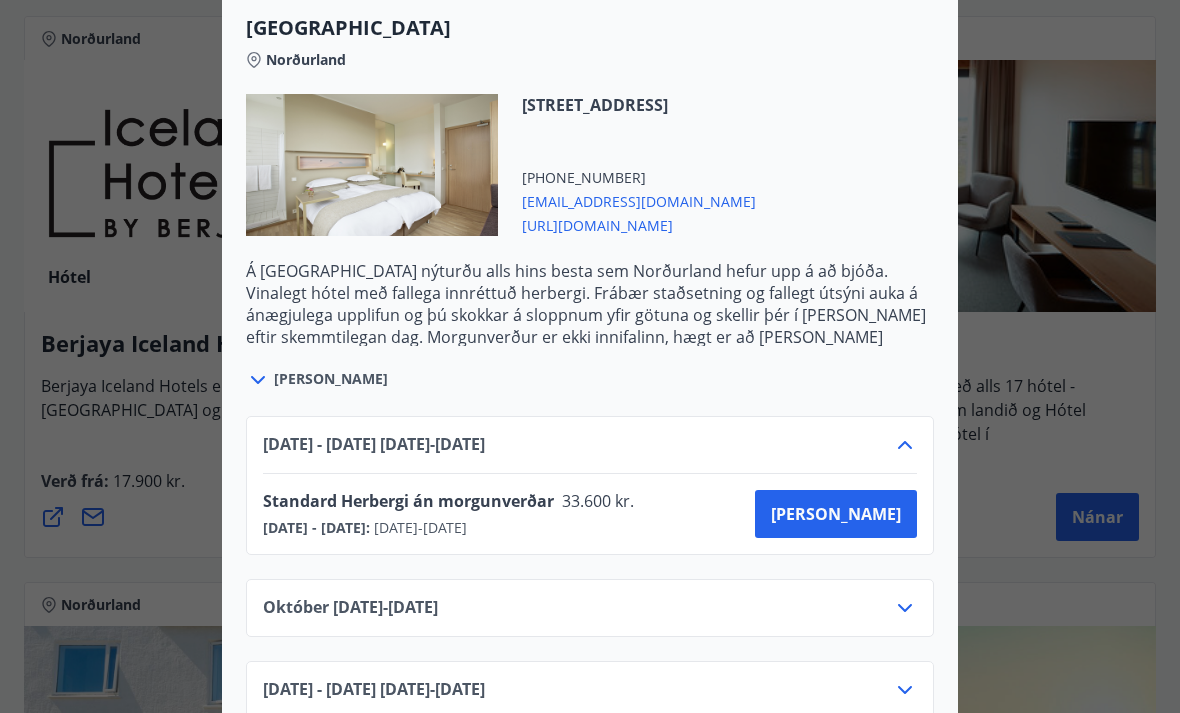 click on "Kaupa" at bounding box center [836, 514] 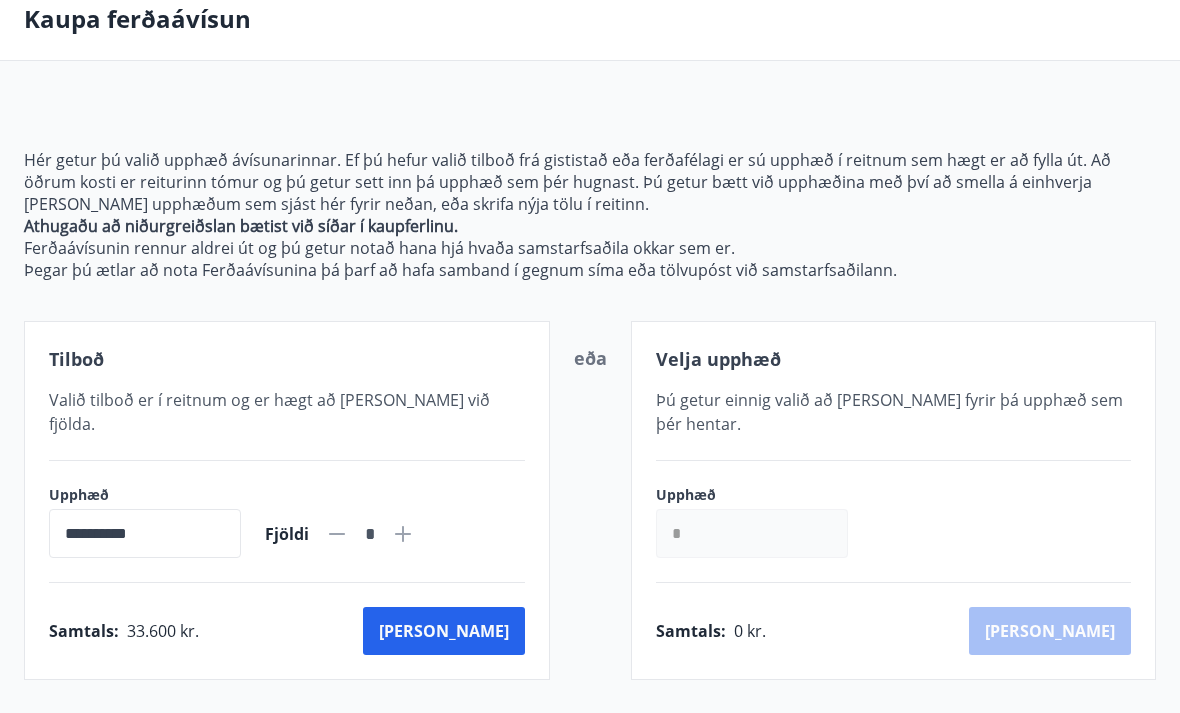 scroll, scrollTop: 102, scrollLeft: 0, axis: vertical 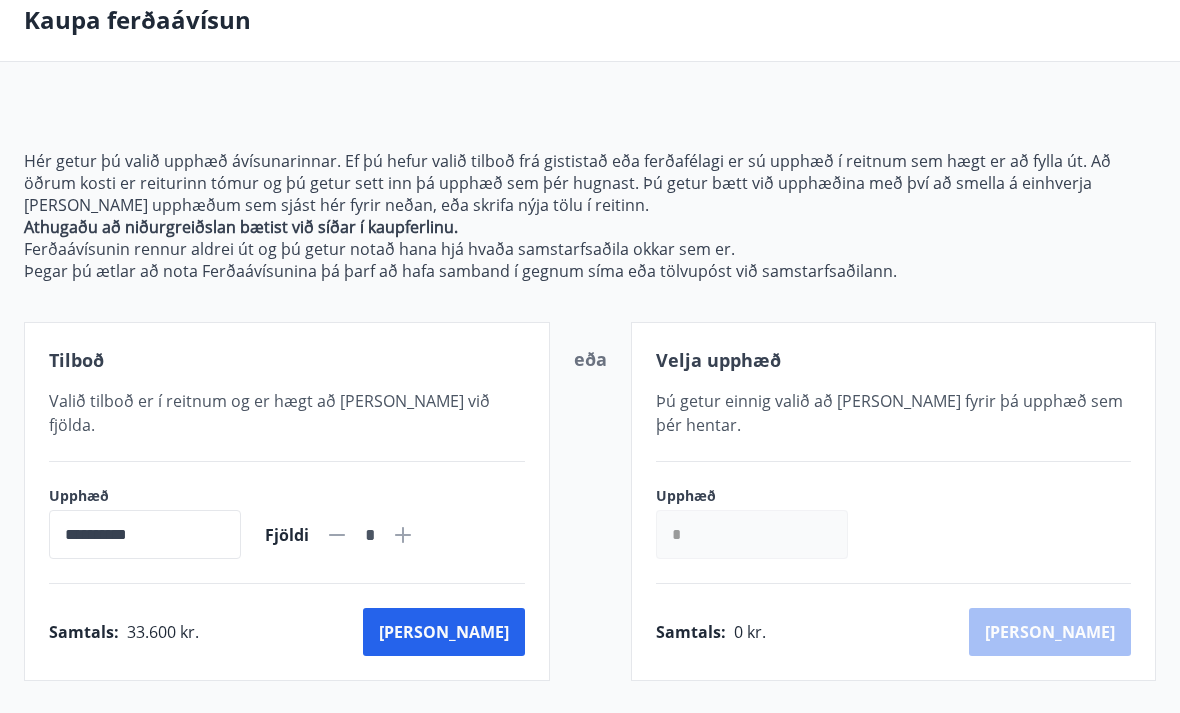 click 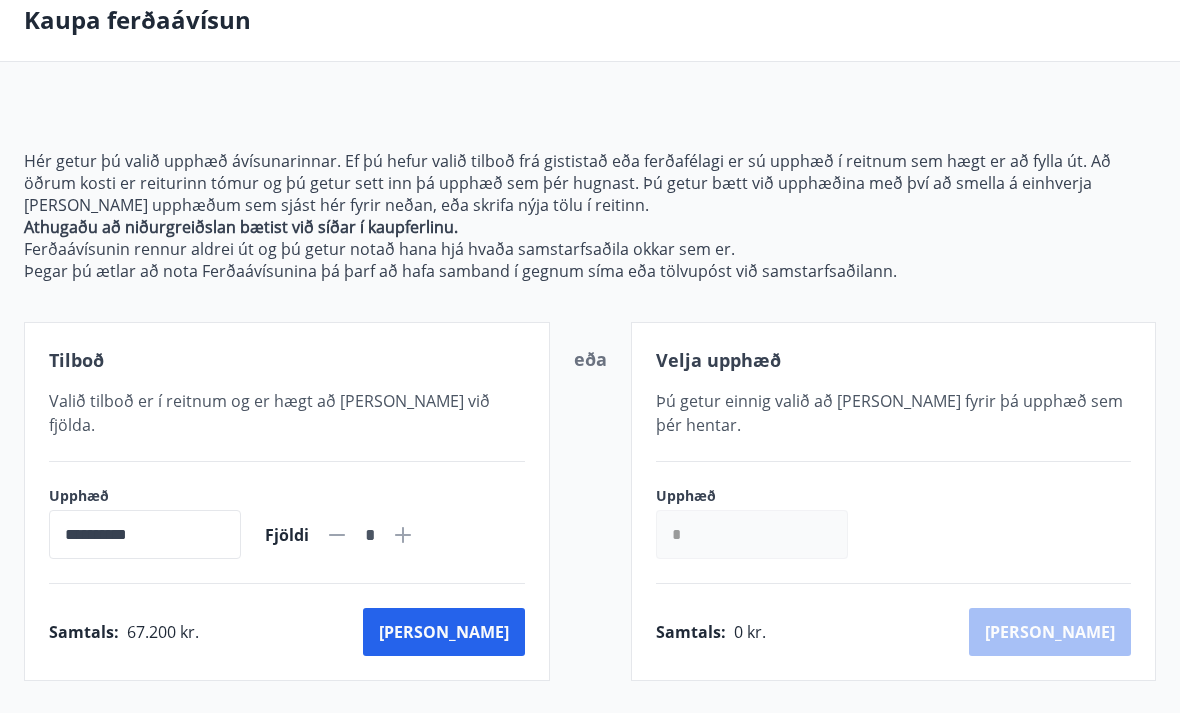 click on "Kaup" at bounding box center (444, 632) 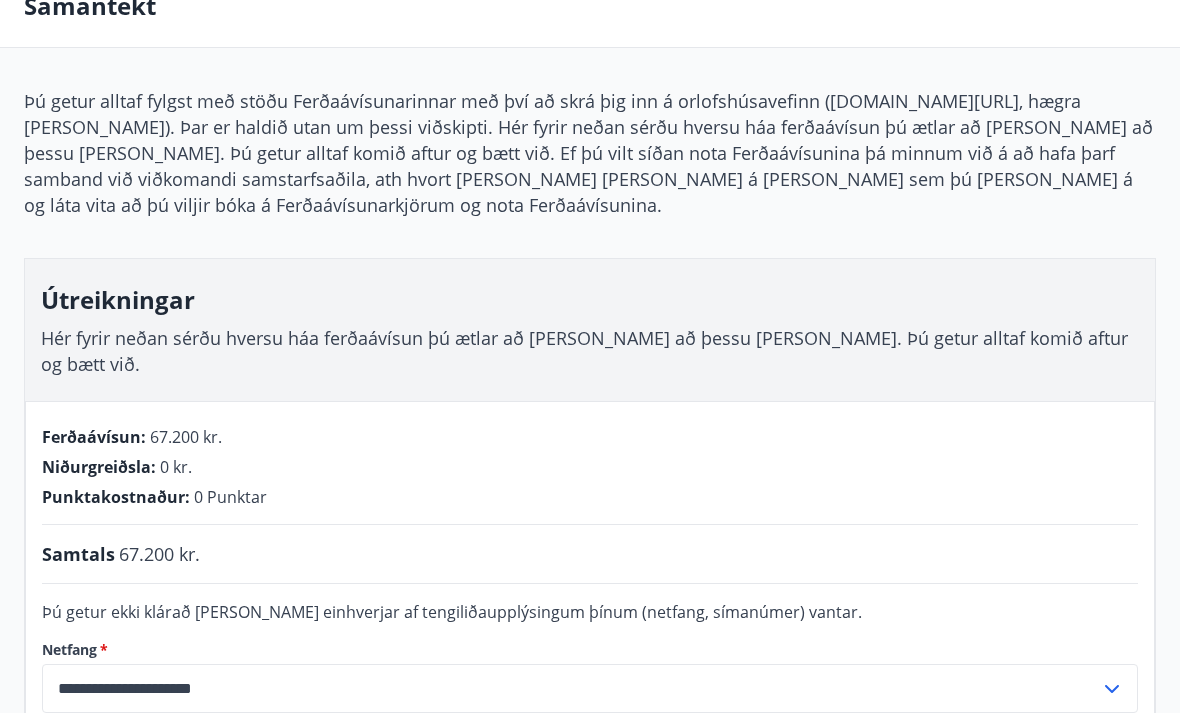 scroll, scrollTop: 0, scrollLeft: 0, axis: both 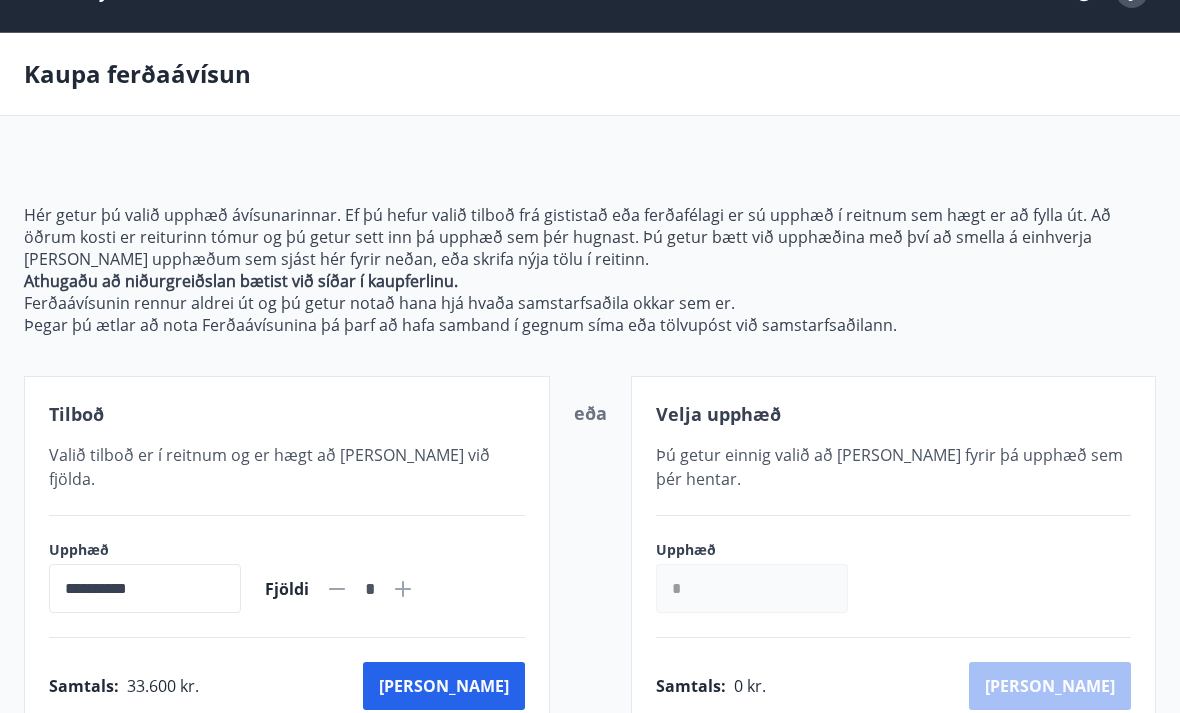 click on "*" at bounding box center [752, 589] 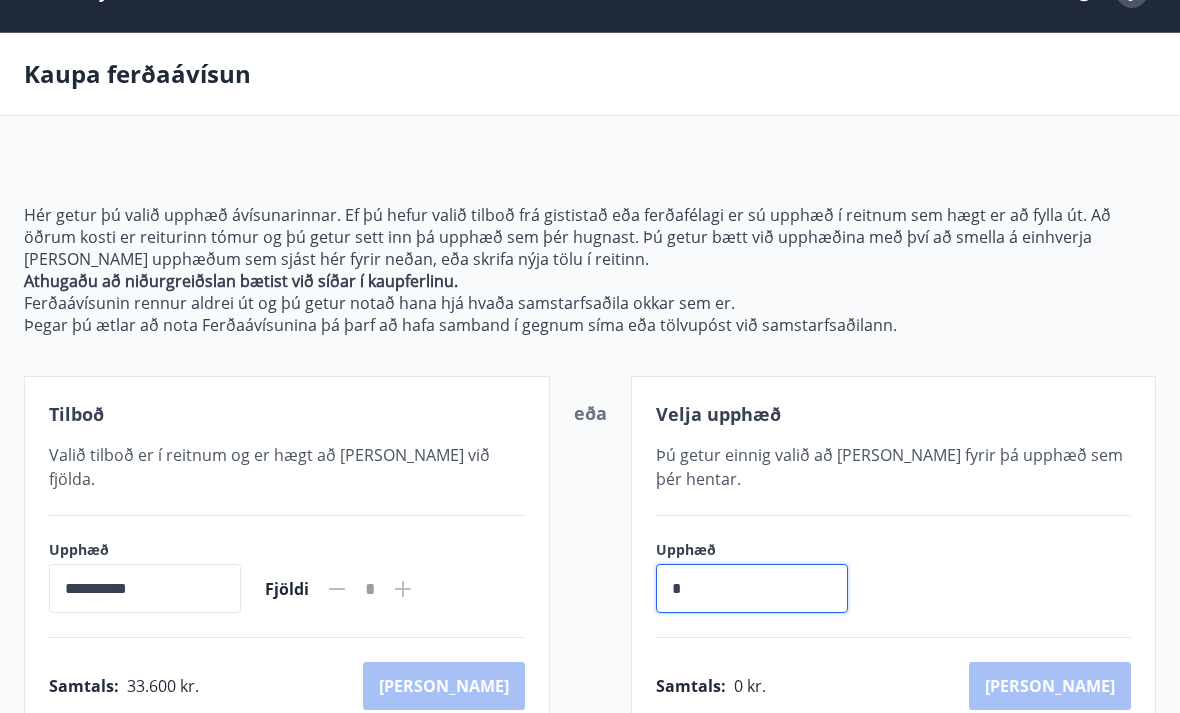 scroll, scrollTop: 77, scrollLeft: 0, axis: vertical 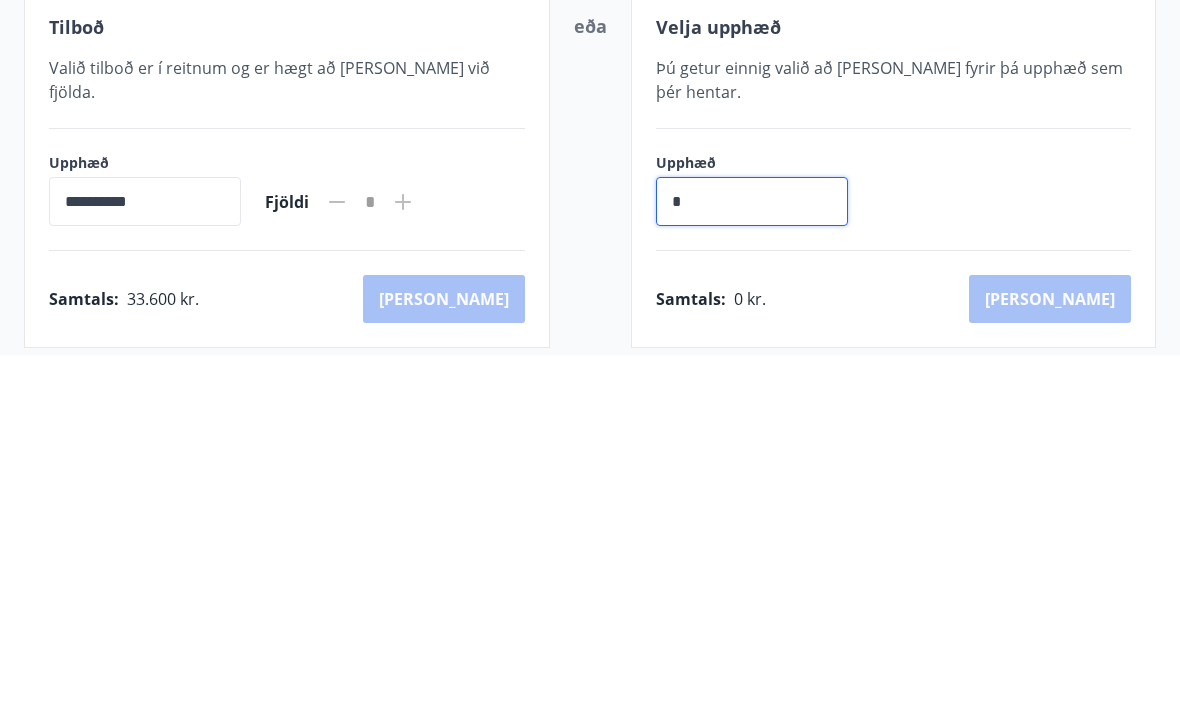 click on "**********" at bounding box center [145, 559] 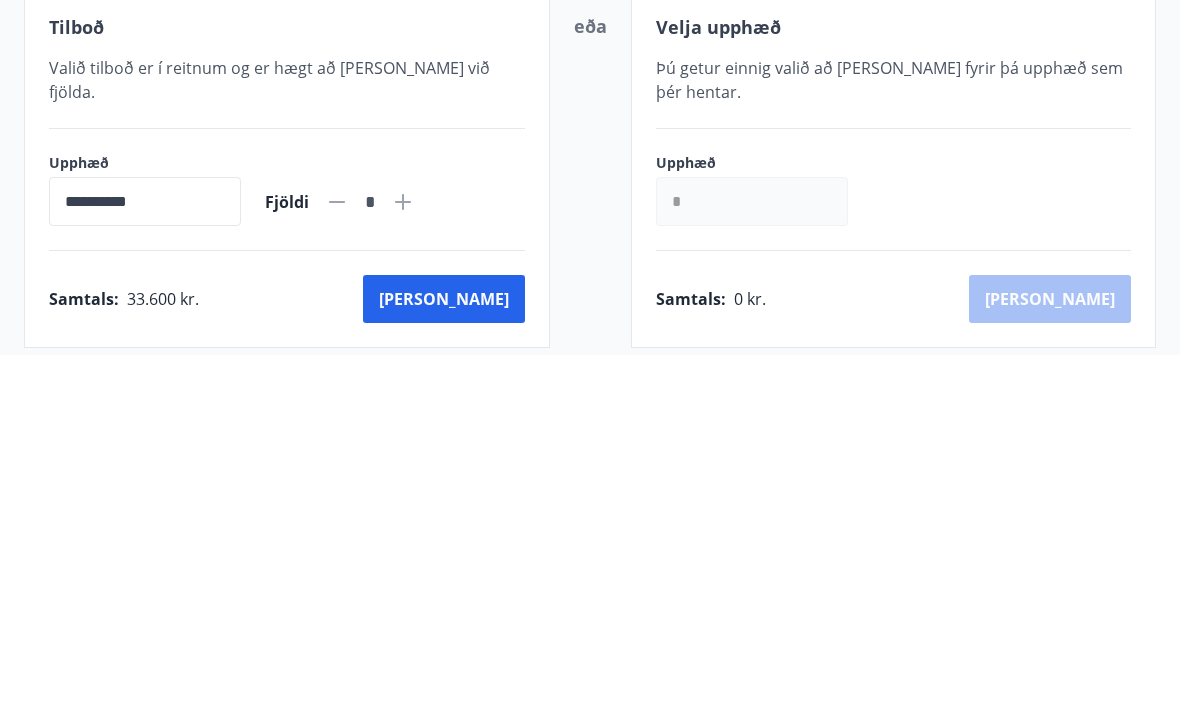 scroll, scrollTop: 231, scrollLeft: 0, axis: vertical 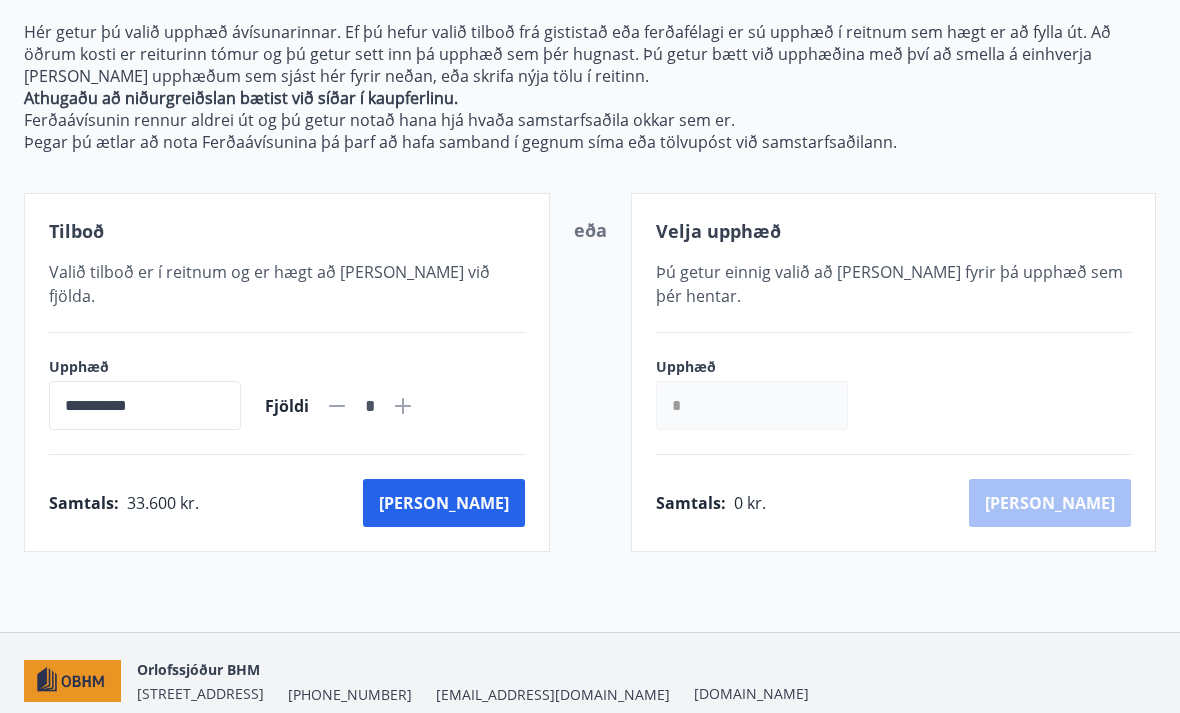 click on "*" at bounding box center (752, 405) 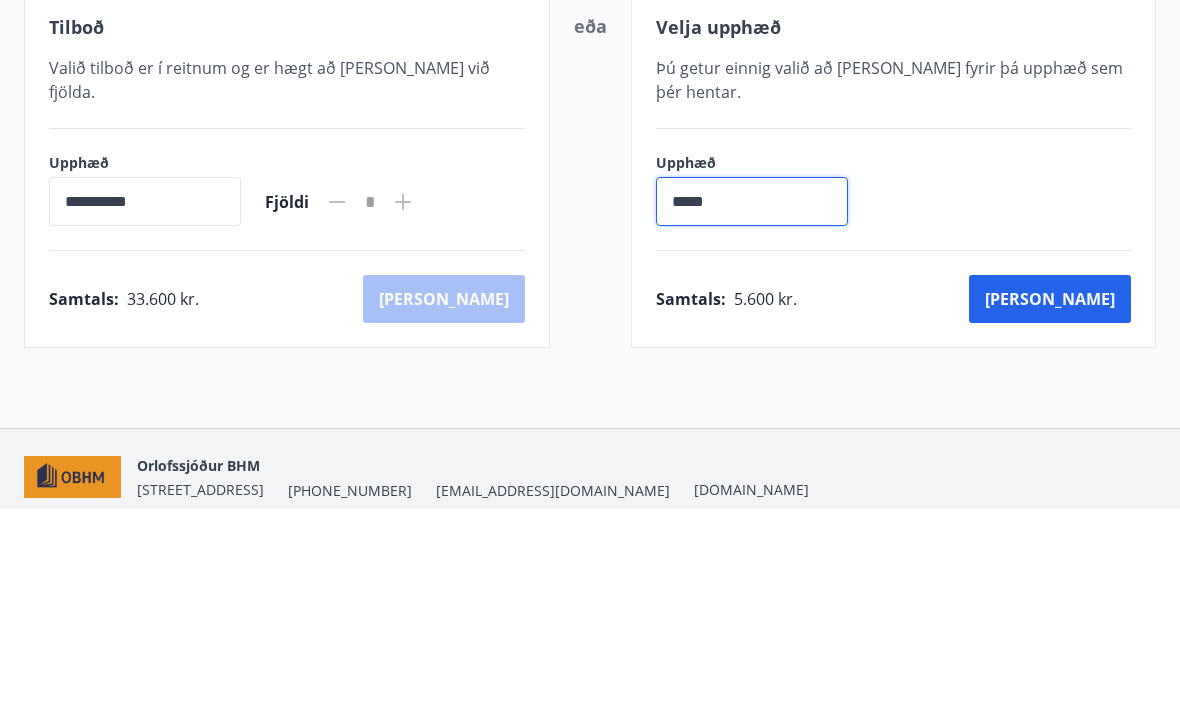 type on "******" 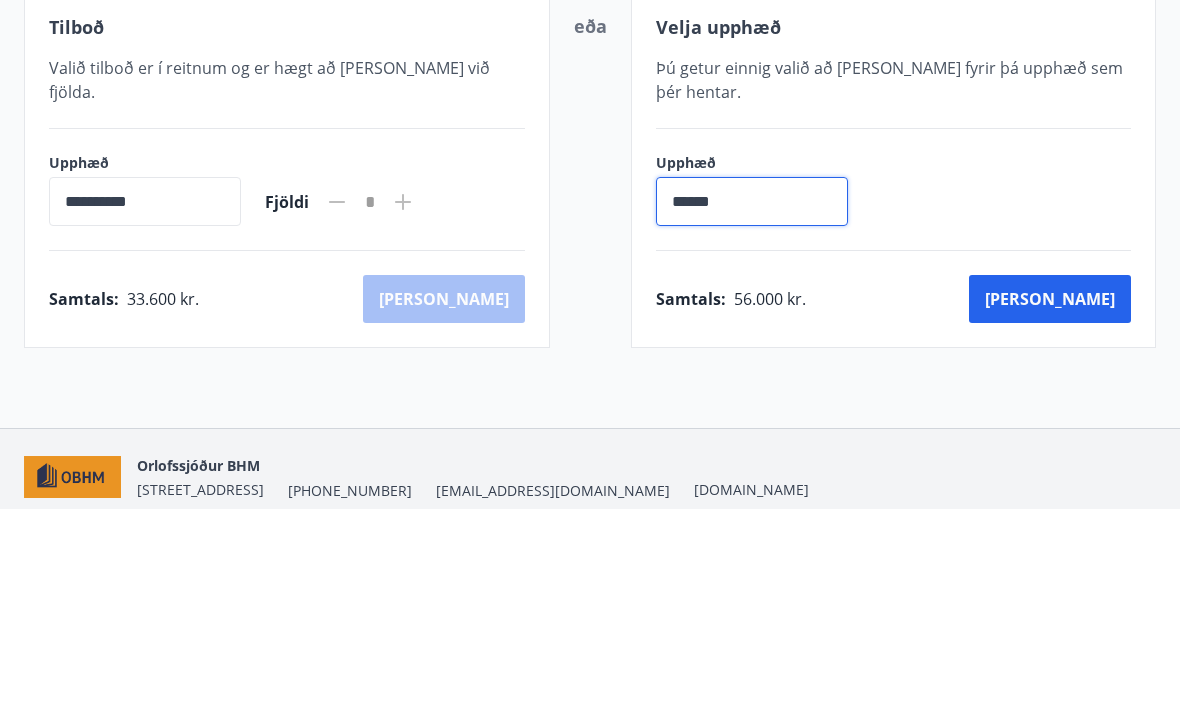 click on "Kaup" at bounding box center [1050, 503] 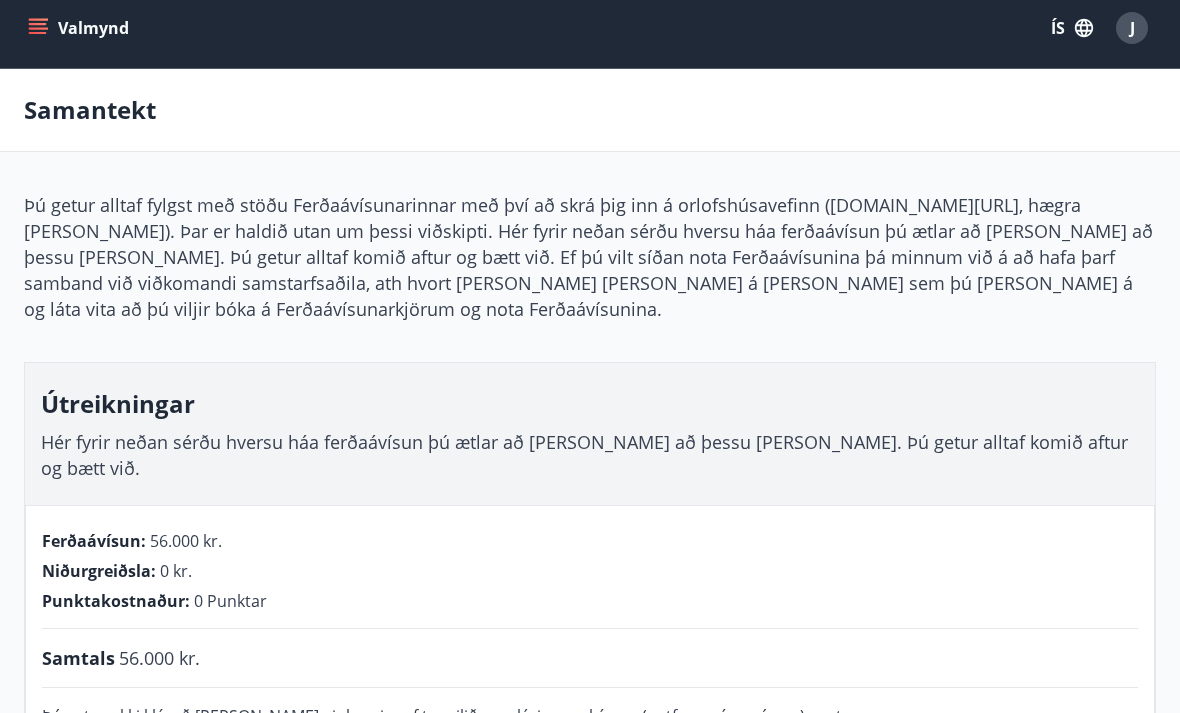 scroll, scrollTop: 0, scrollLeft: 0, axis: both 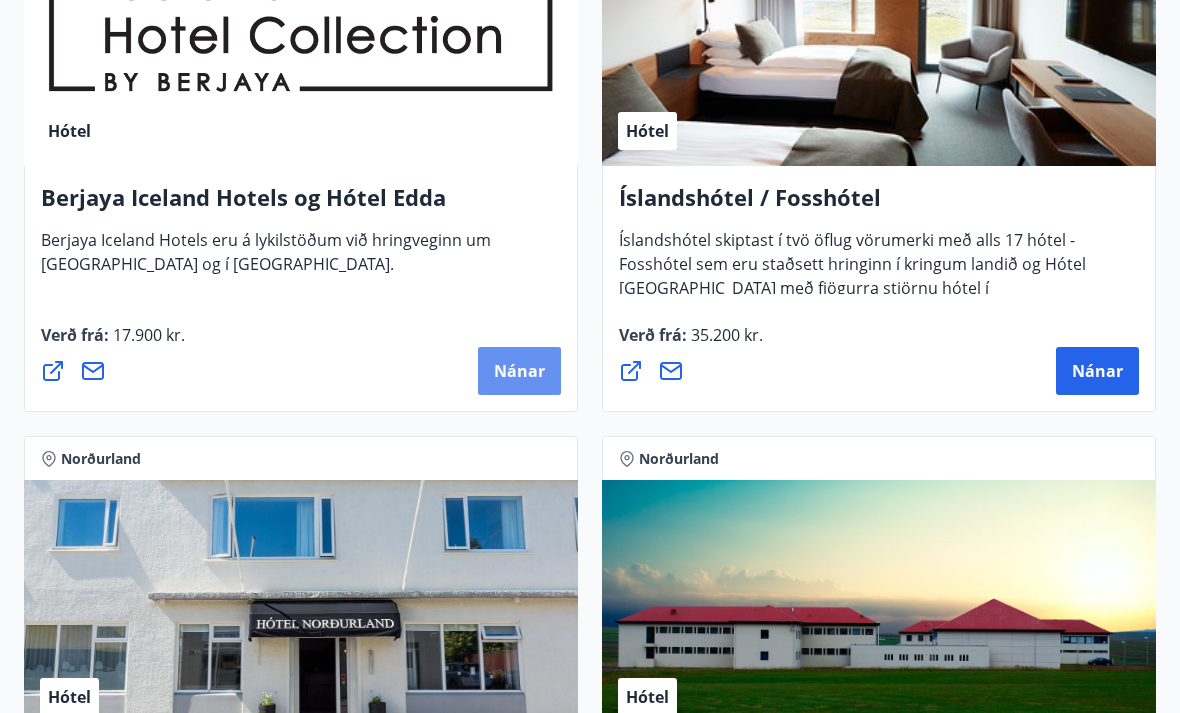 click on "Nánar" at bounding box center [519, 372] 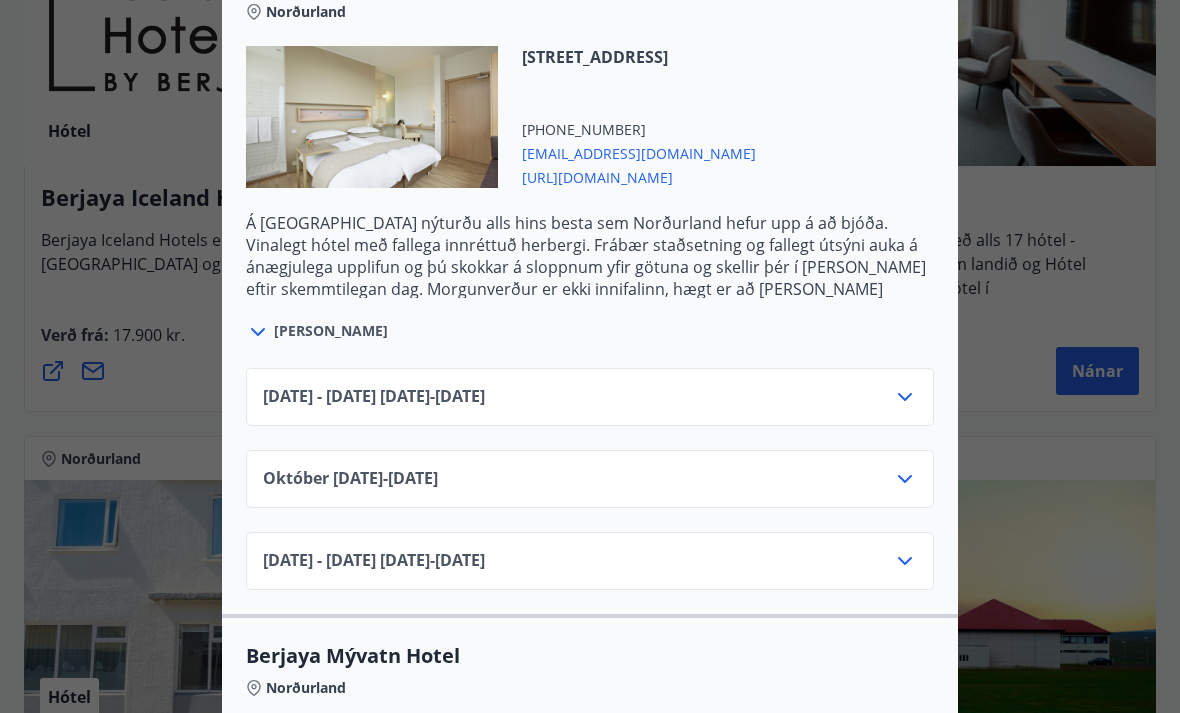 scroll, scrollTop: 603, scrollLeft: 0, axis: vertical 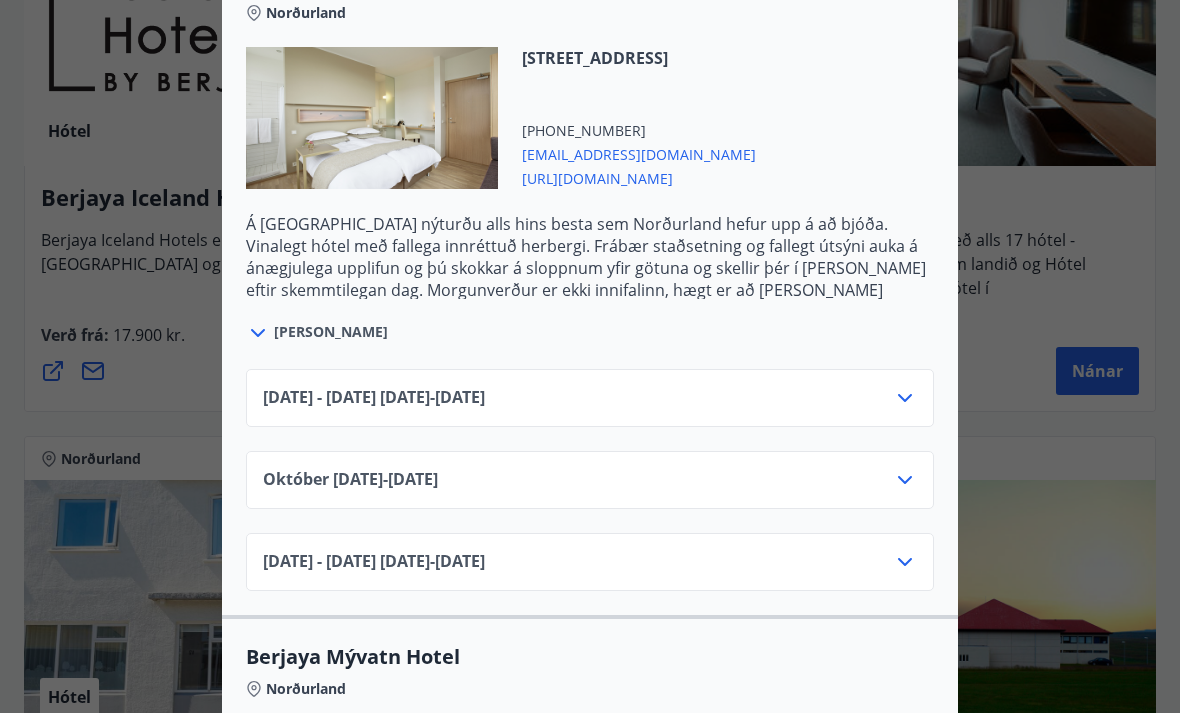 click 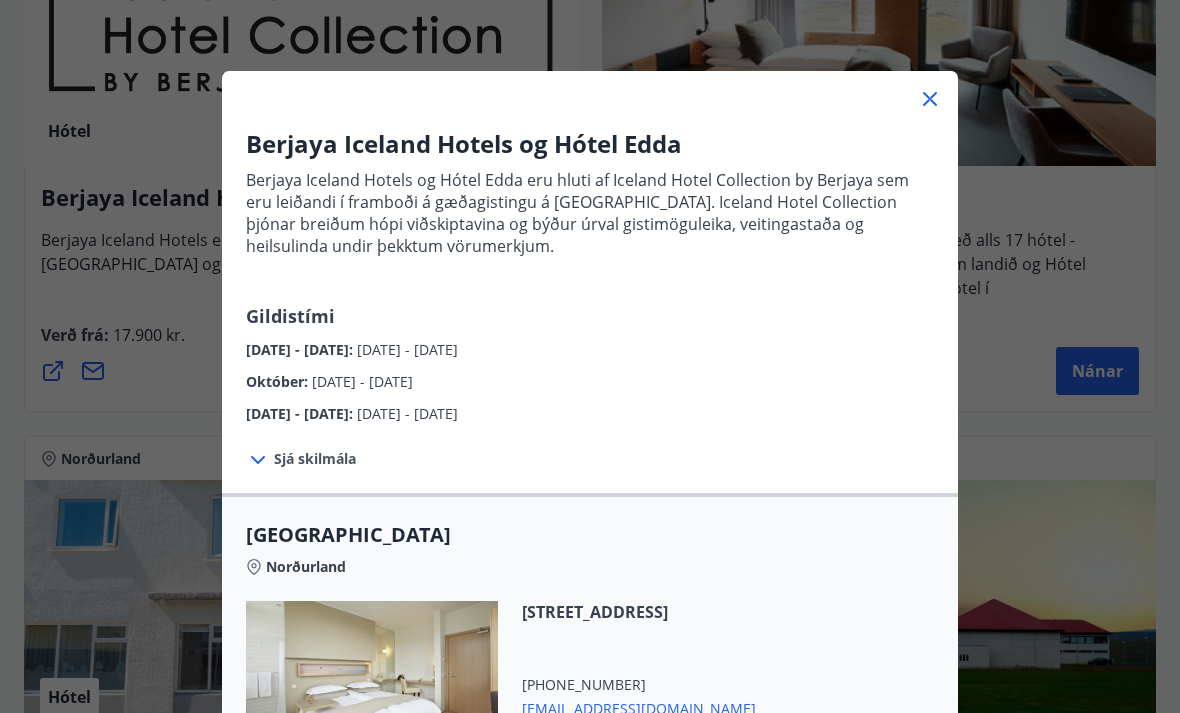 scroll, scrollTop: 38, scrollLeft: 0, axis: vertical 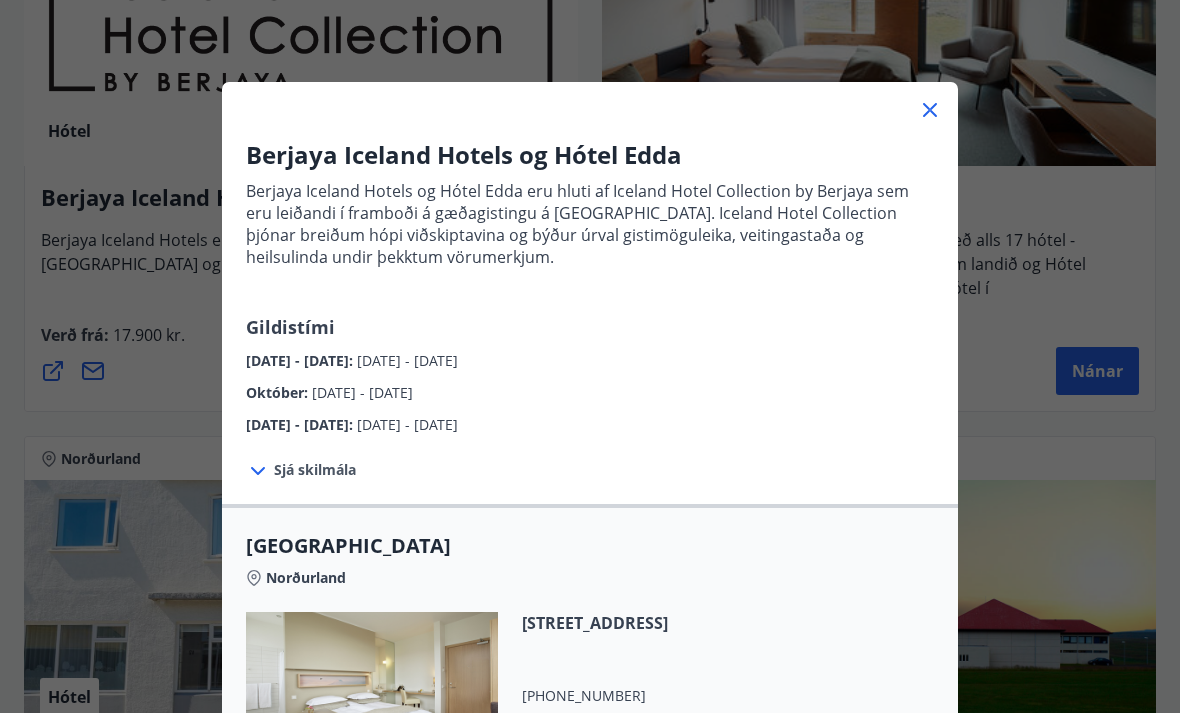 click 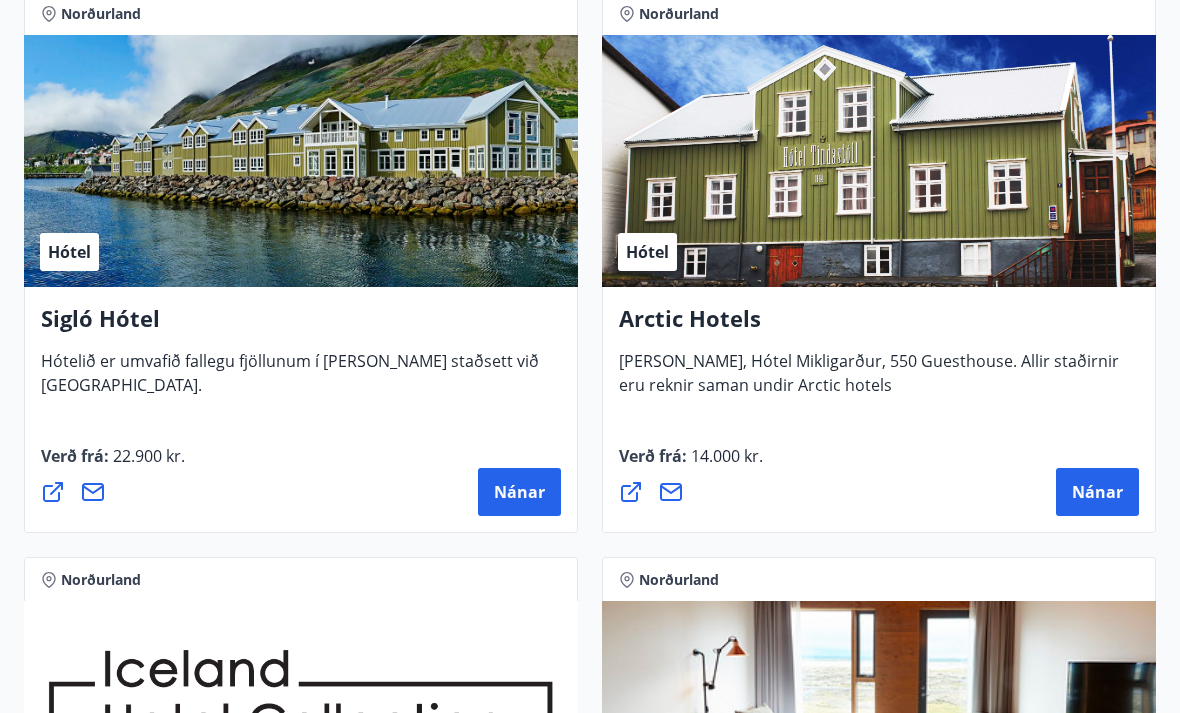 scroll, scrollTop: 1045, scrollLeft: 0, axis: vertical 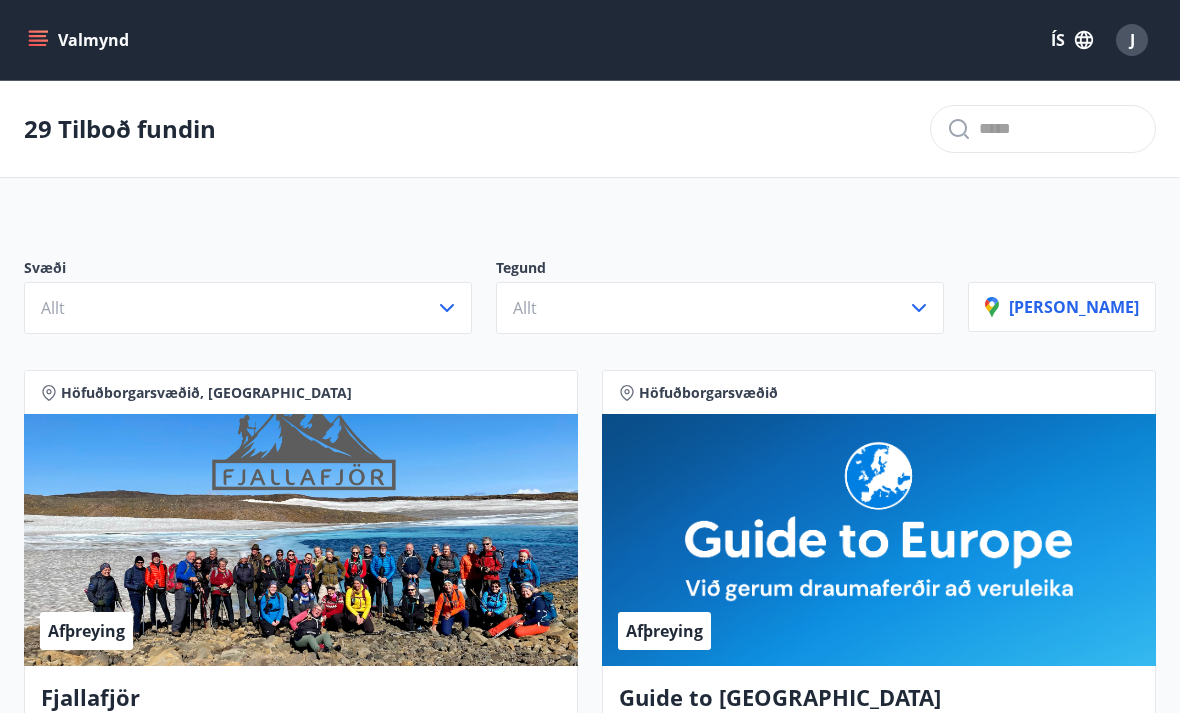 click on "J" at bounding box center (1132, 40) 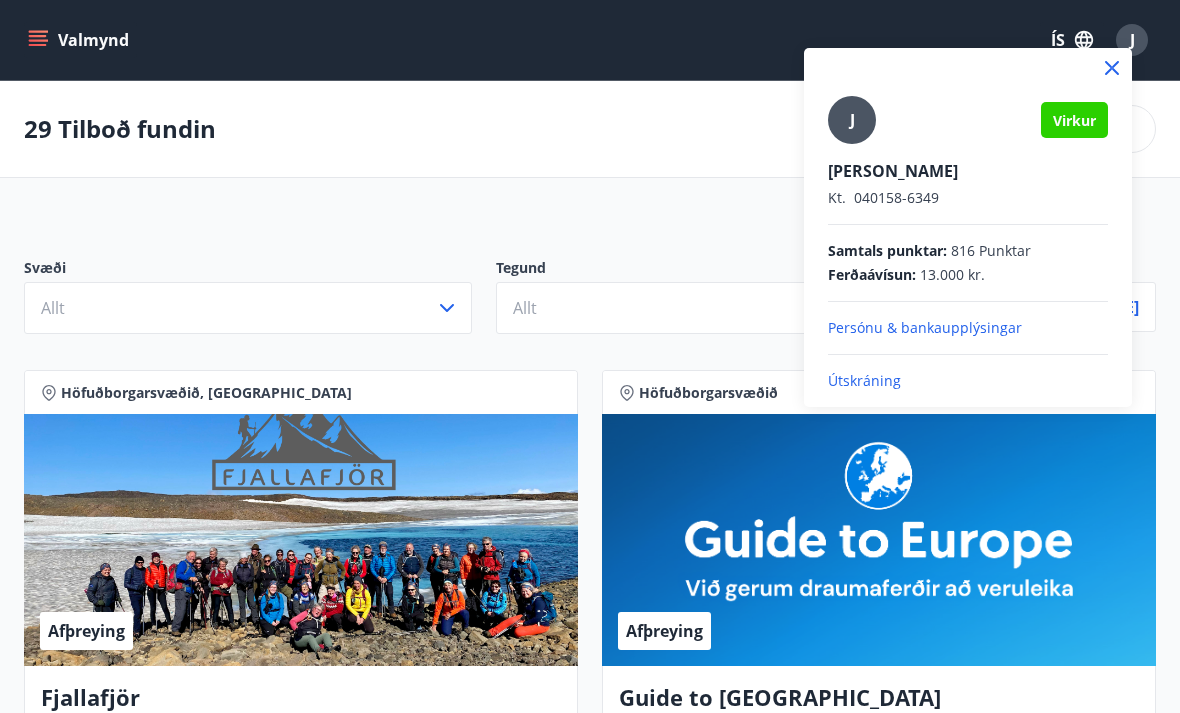 click on "Útskráning" at bounding box center (968, 381) 